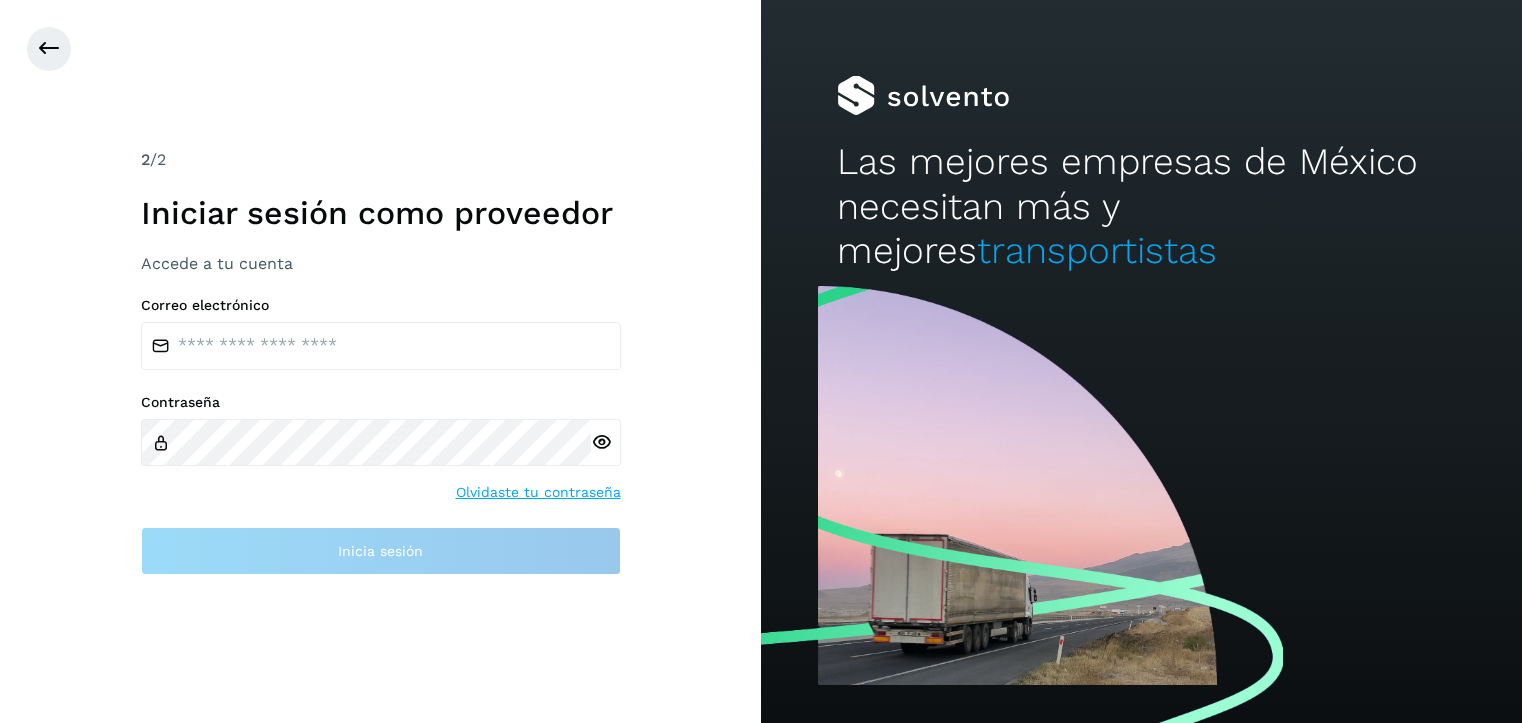 scroll, scrollTop: 0, scrollLeft: 0, axis: both 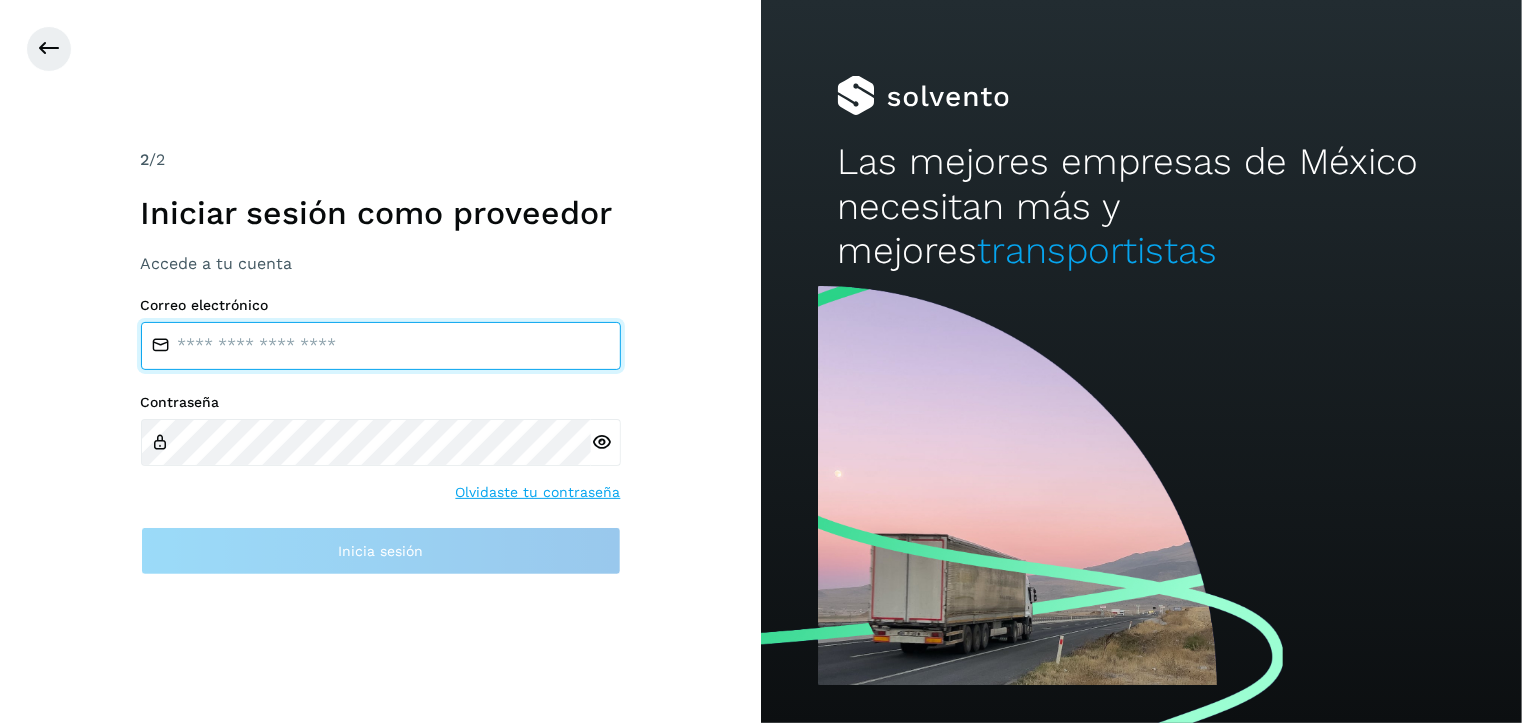type on "**********" 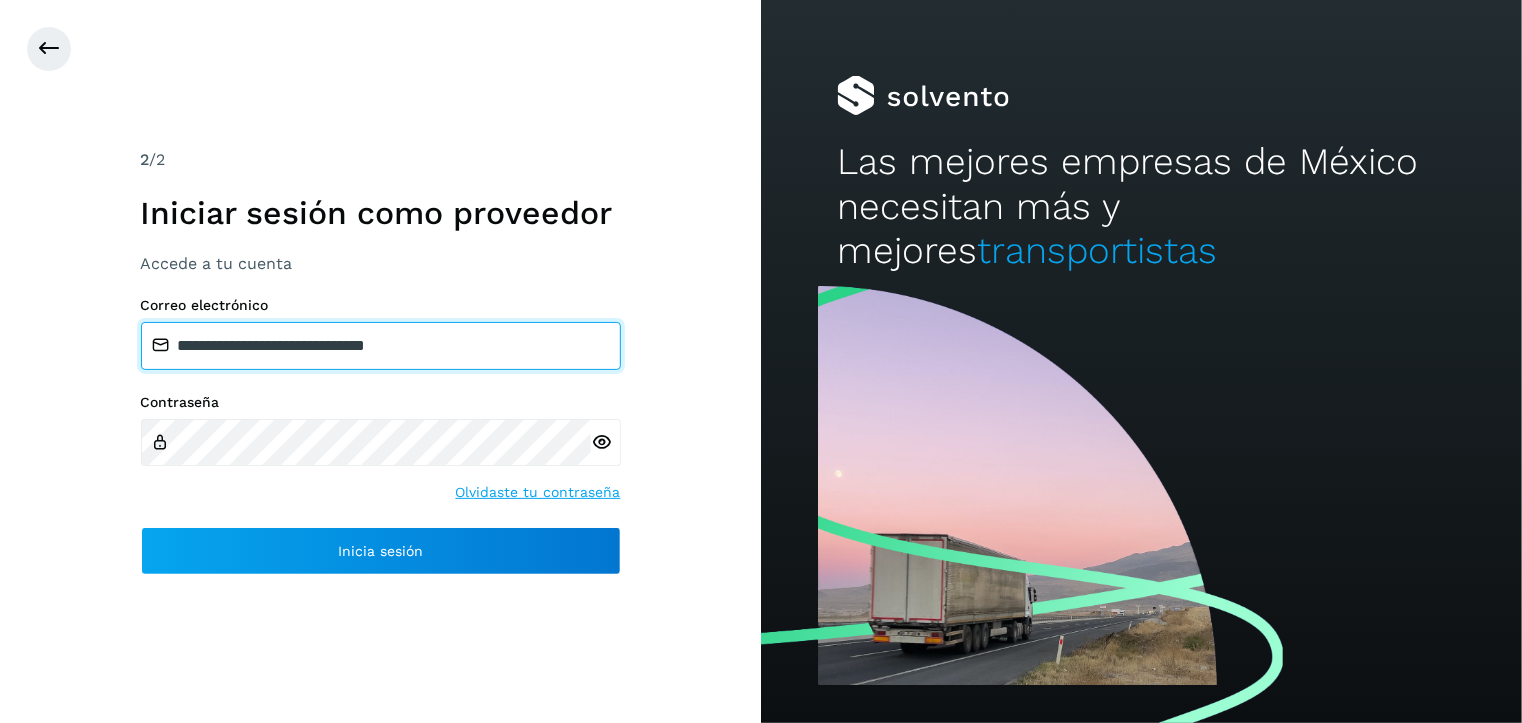 click on "**********" at bounding box center [381, 346] 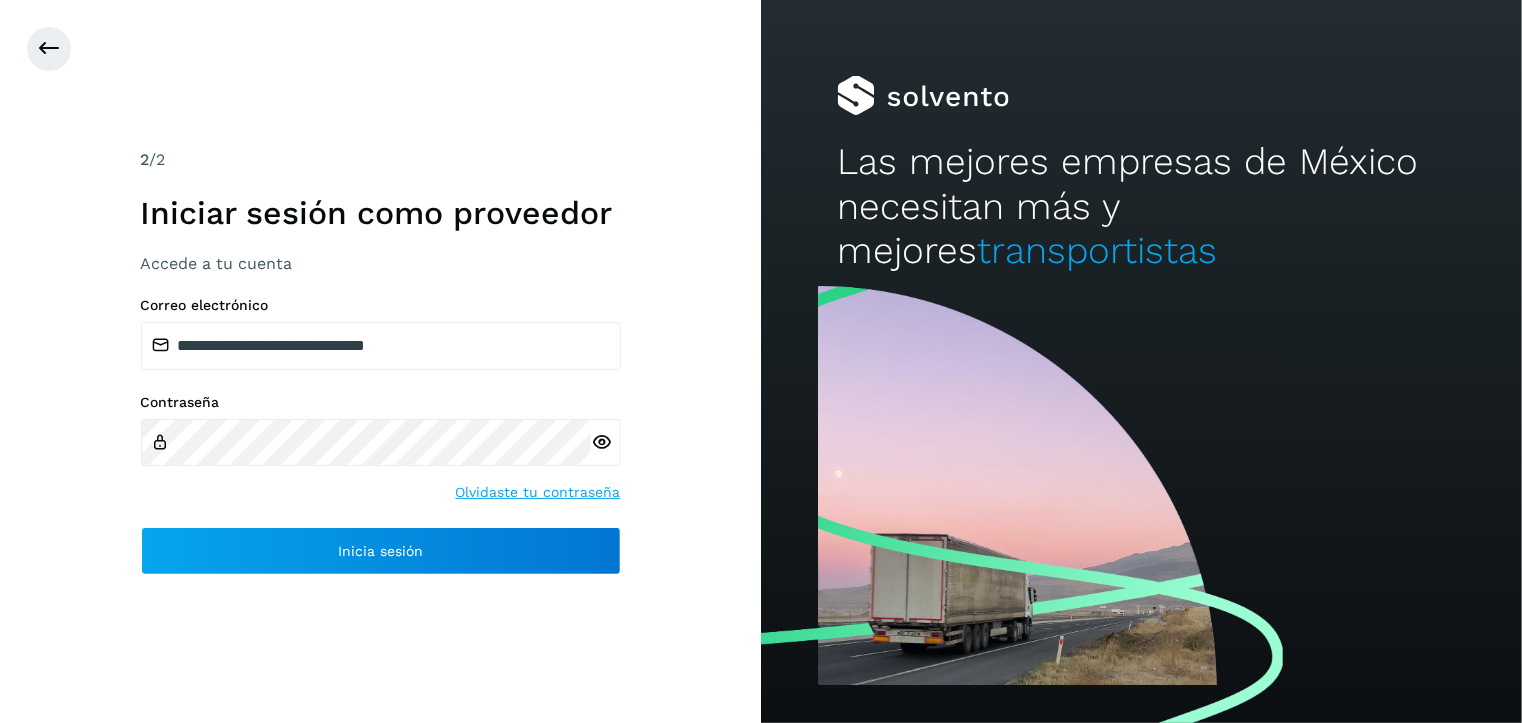 click on "**********" at bounding box center (380, 361) 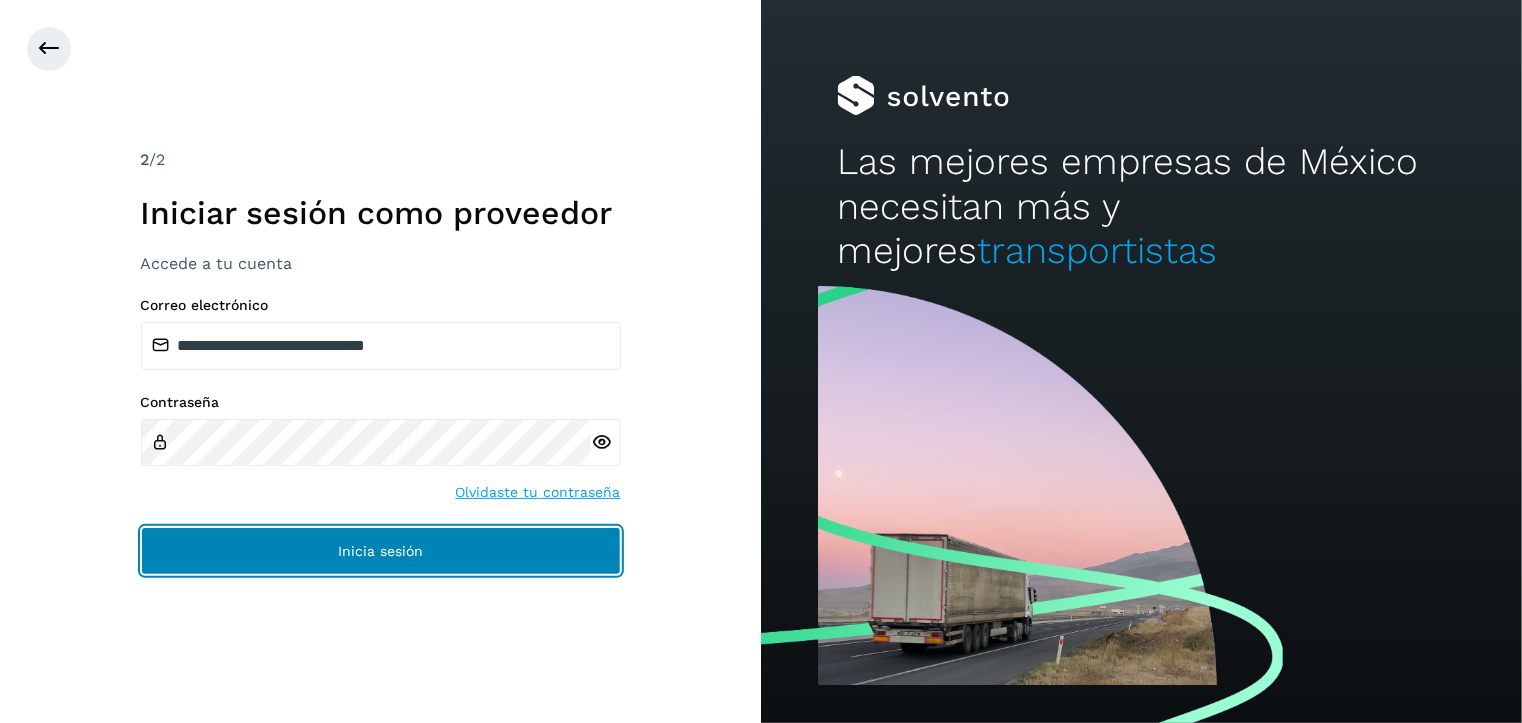 click on "Inicia sesión" at bounding box center (381, 551) 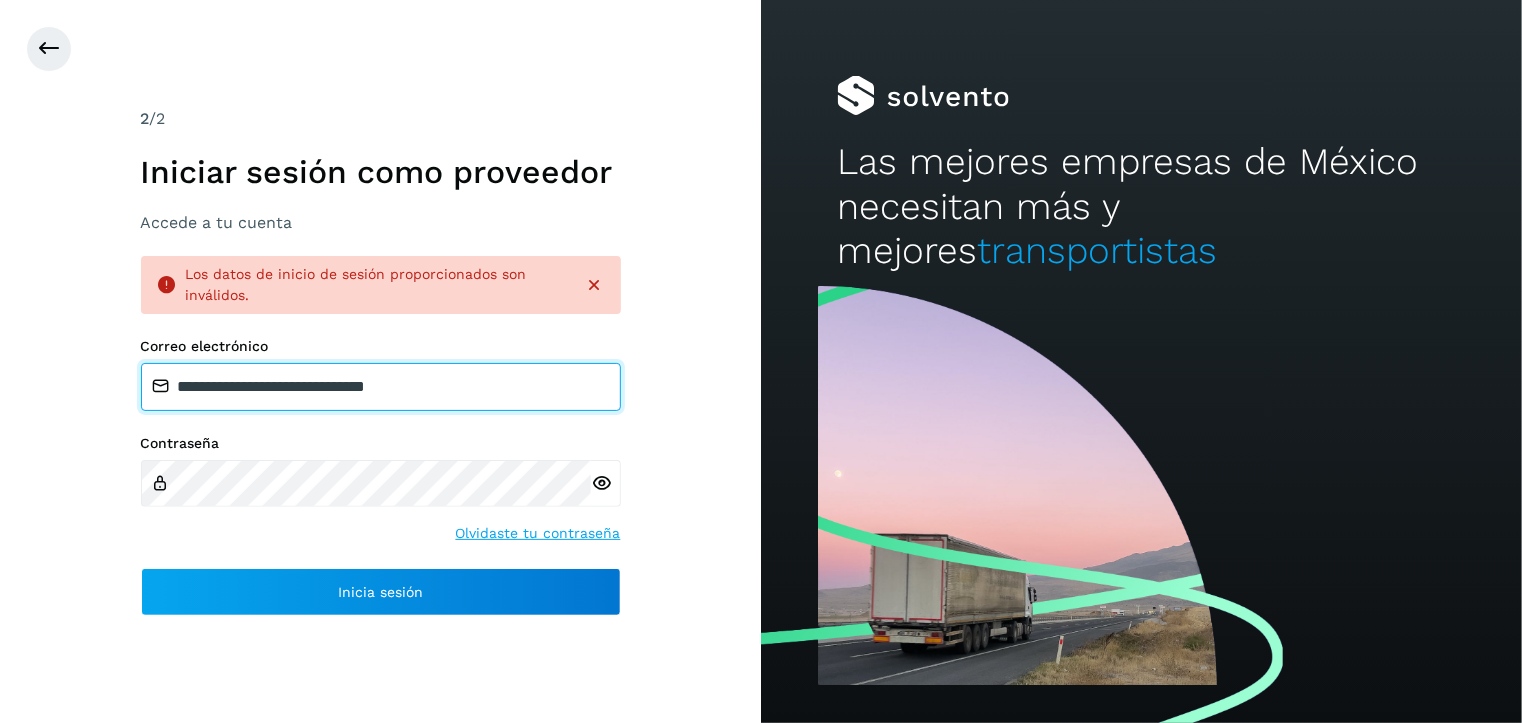 click on "**********" at bounding box center (381, 387) 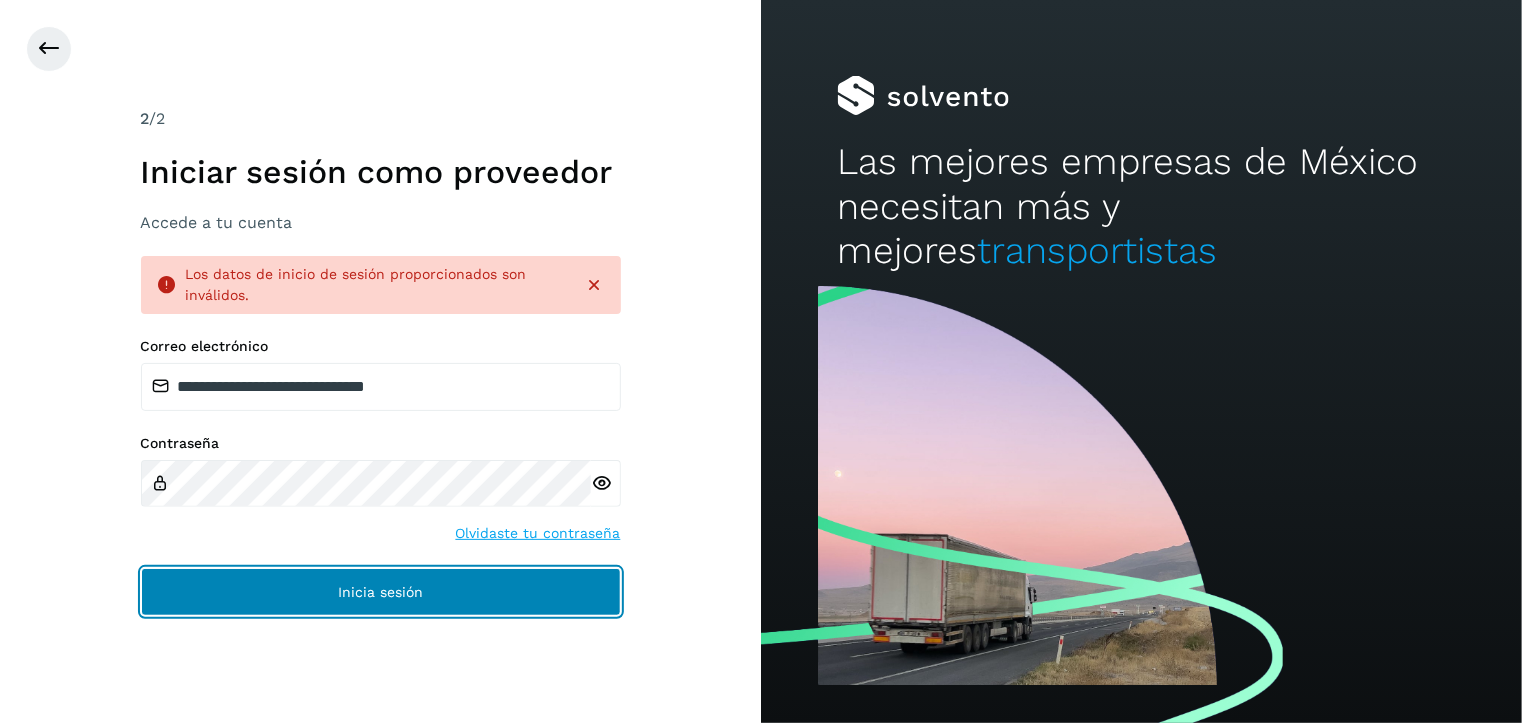 click on "Inicia sesión" at bounding box center [381, 592] 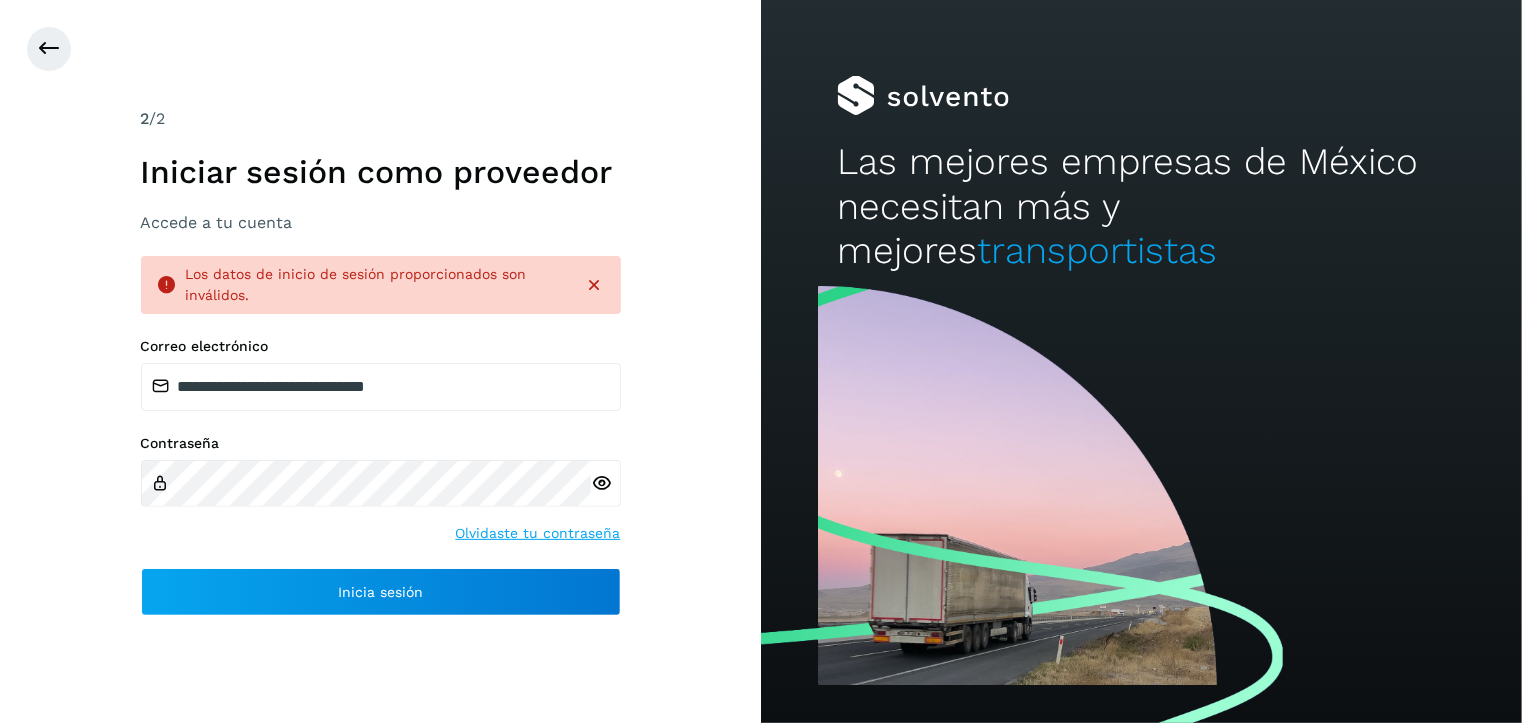 click at bounding box center [601, 483] 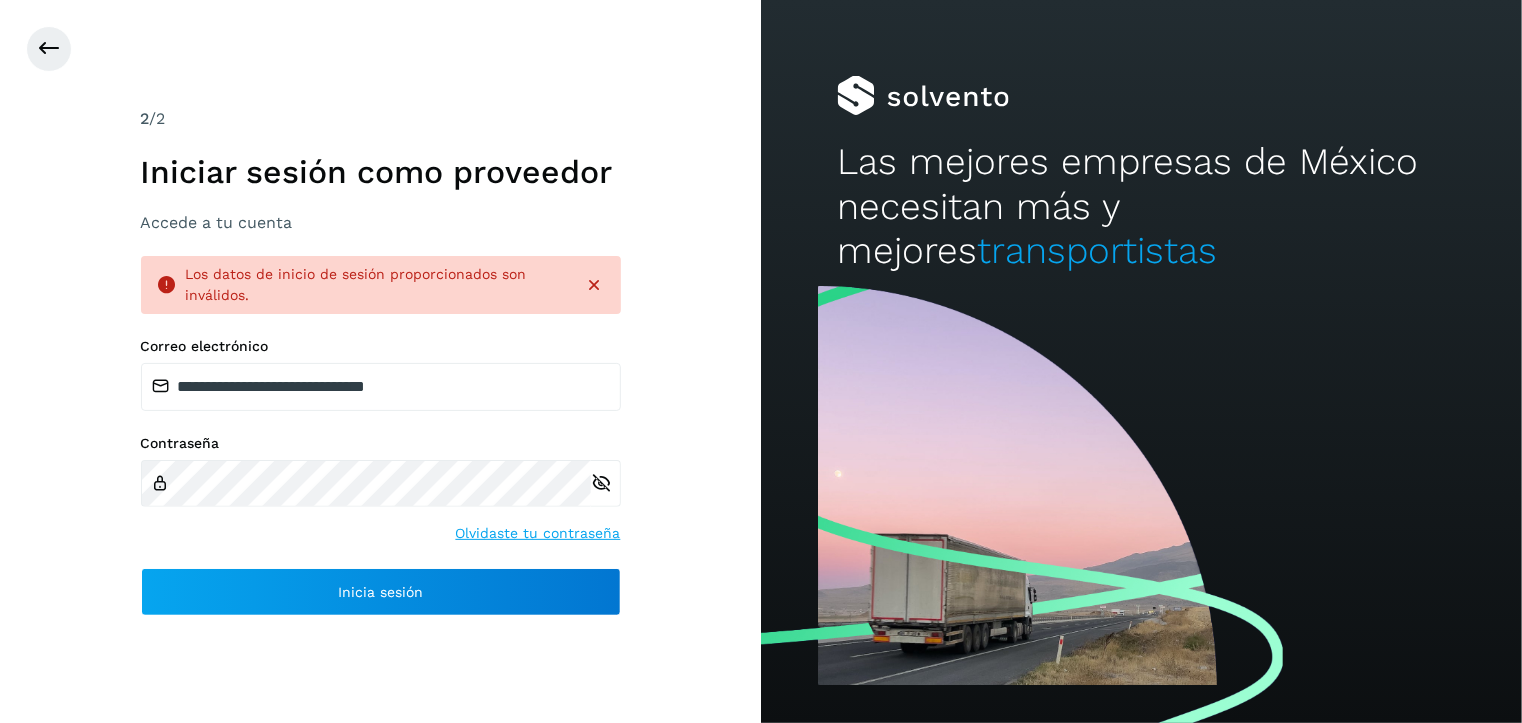 click at bounding box center (601, 483) 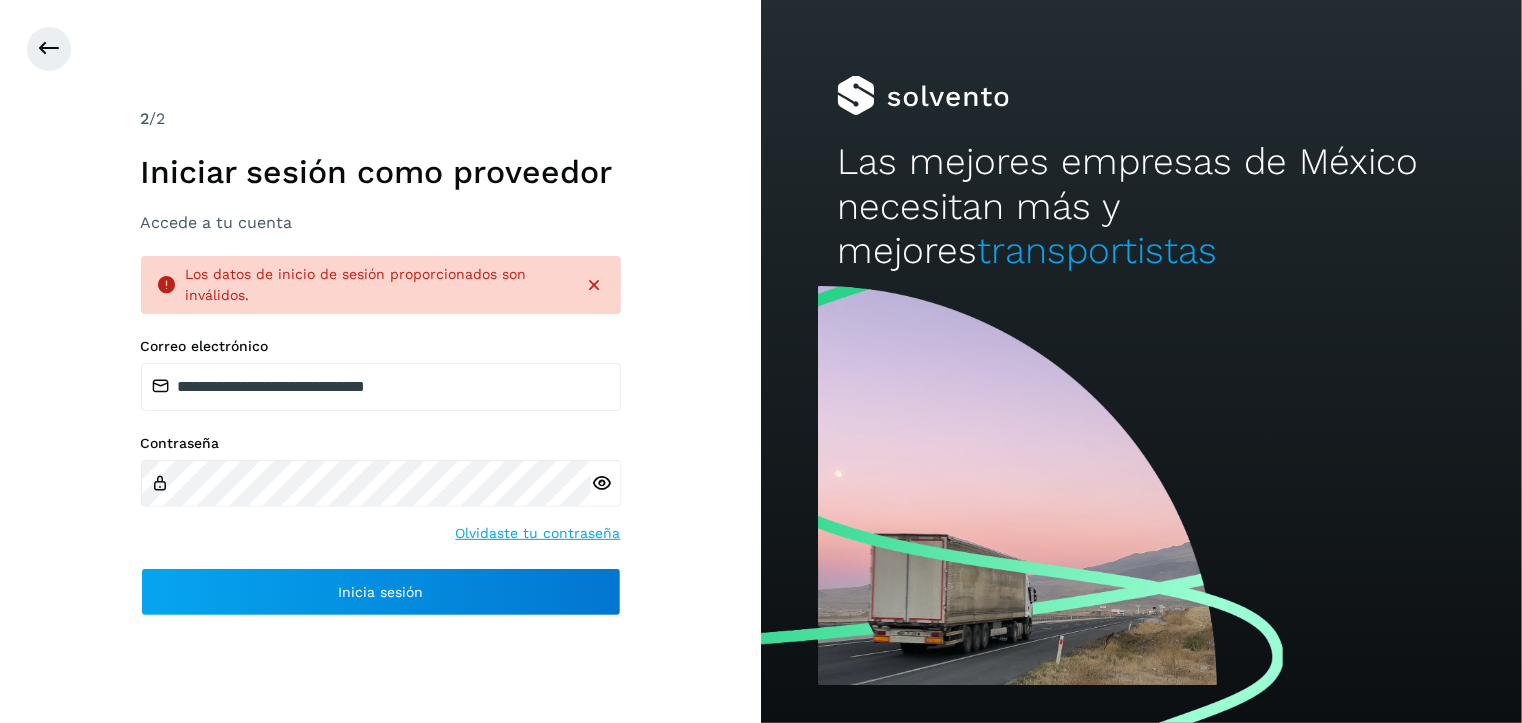 click at bounding box center (601, 483) 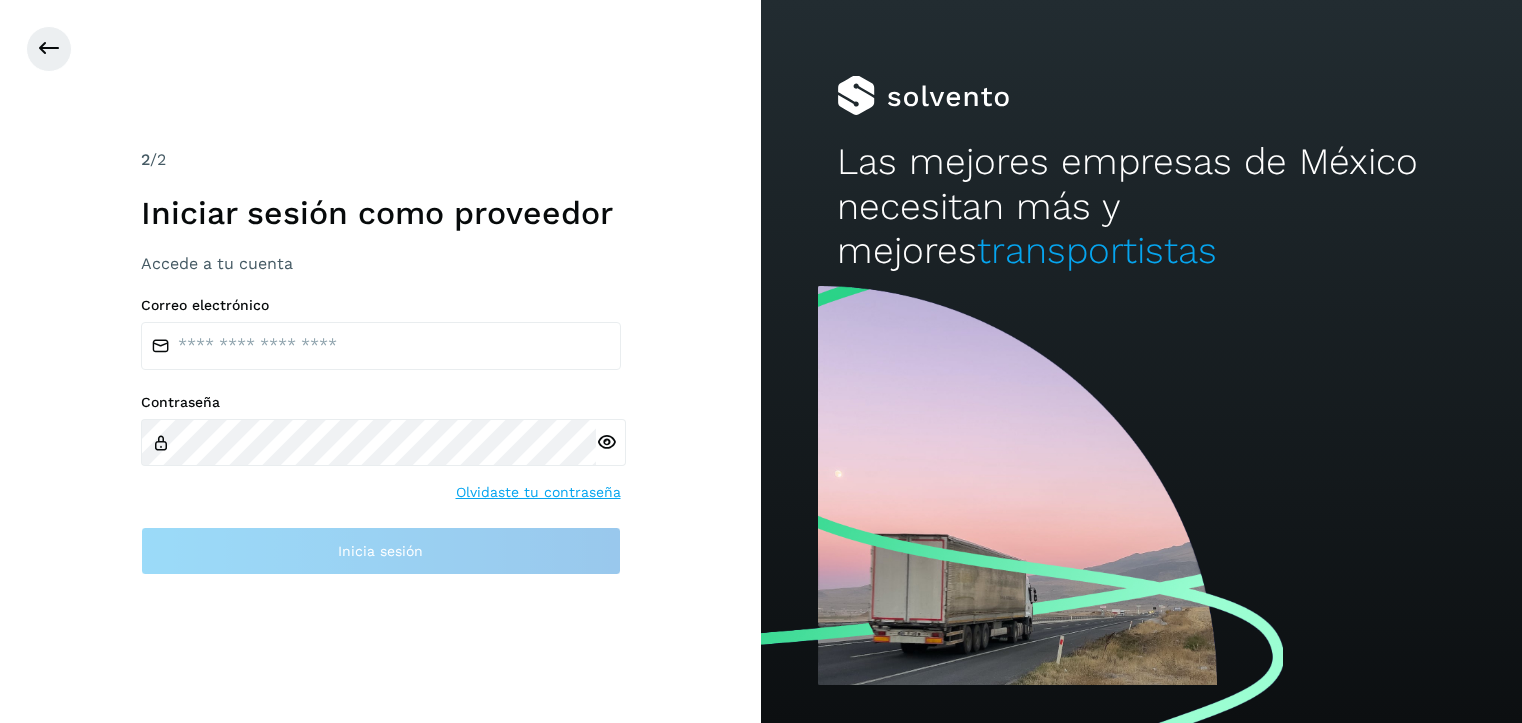 scroll, scrollTop: 0, scrollLeft: 0, axis: both 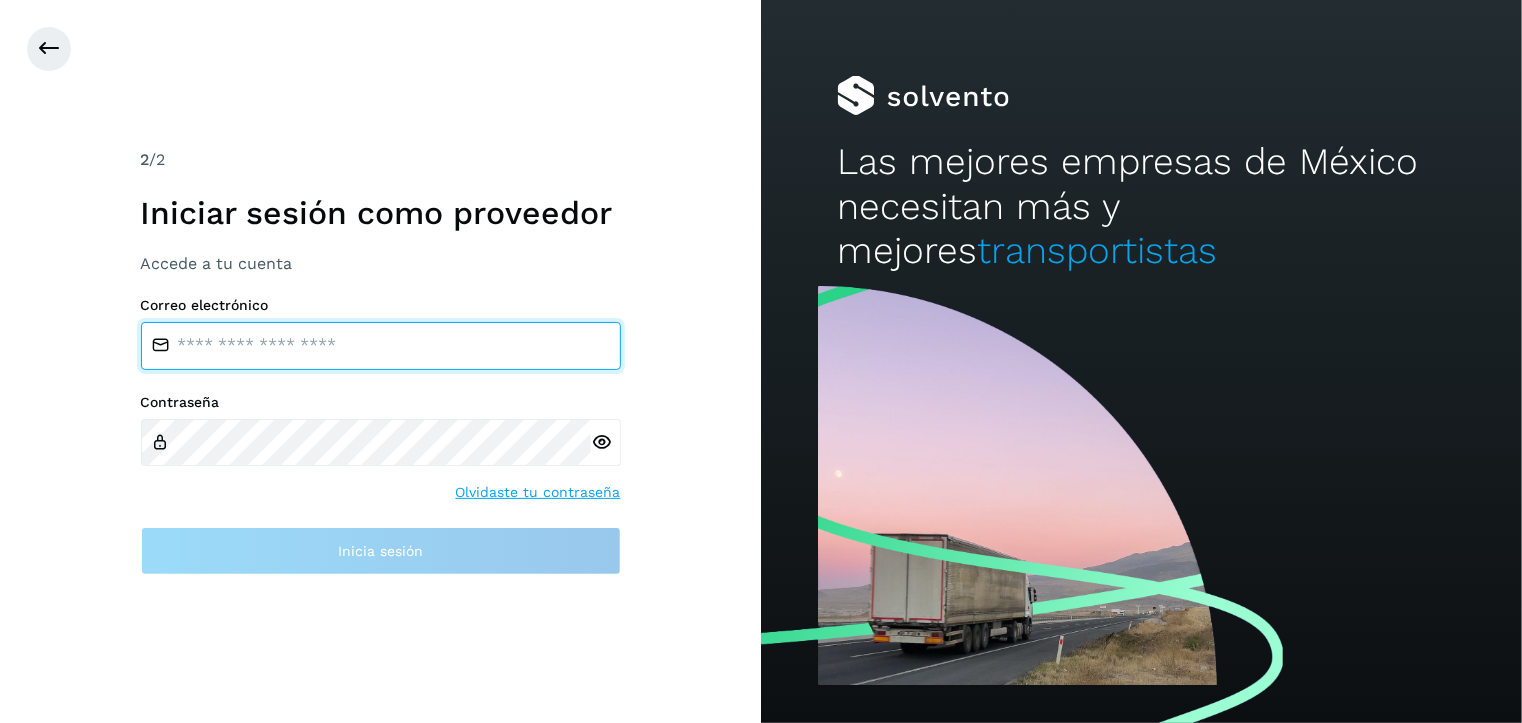 type on "**********" 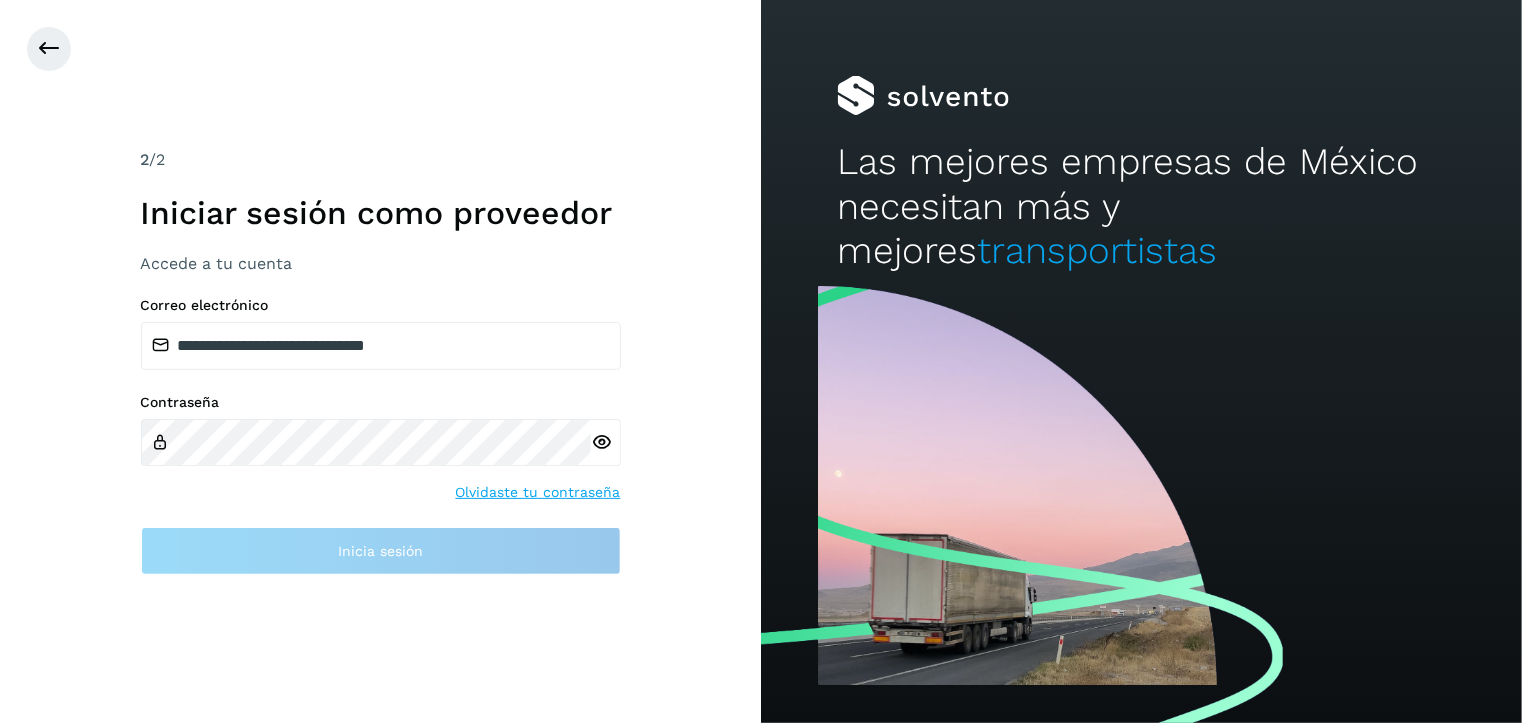 click on "**********" at bounding box center [381, 436] 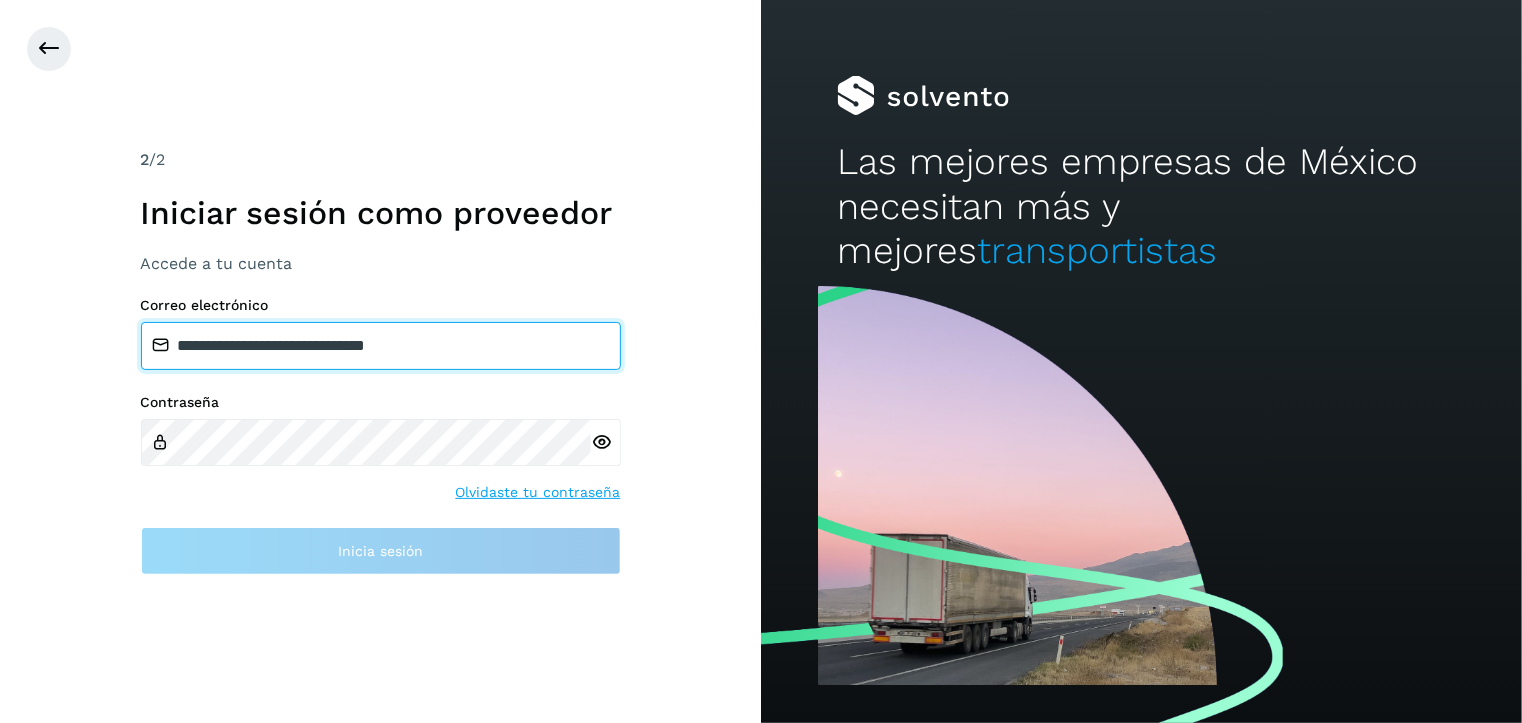 click on "**********" at bounding box center [381, 346] 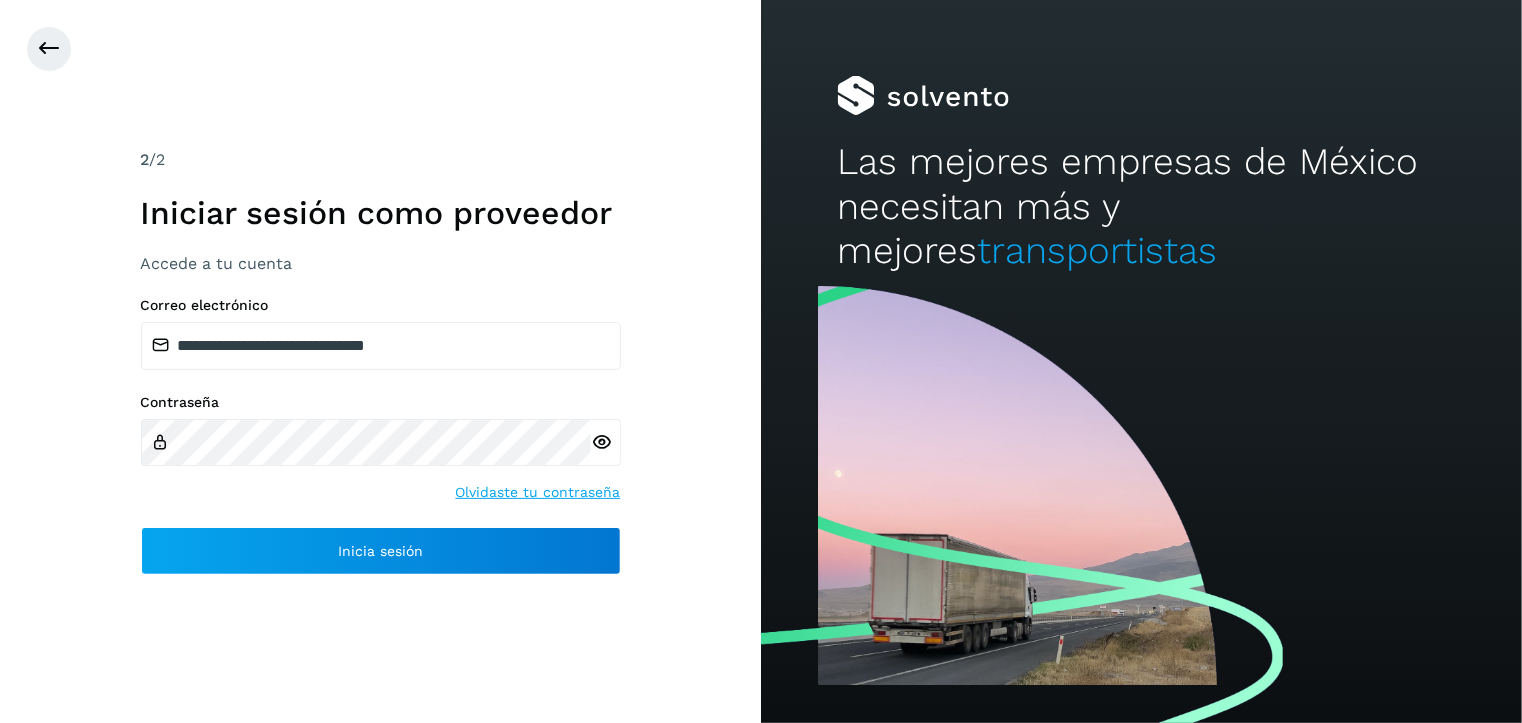 click on "**********" at bounding box center (380, 361) 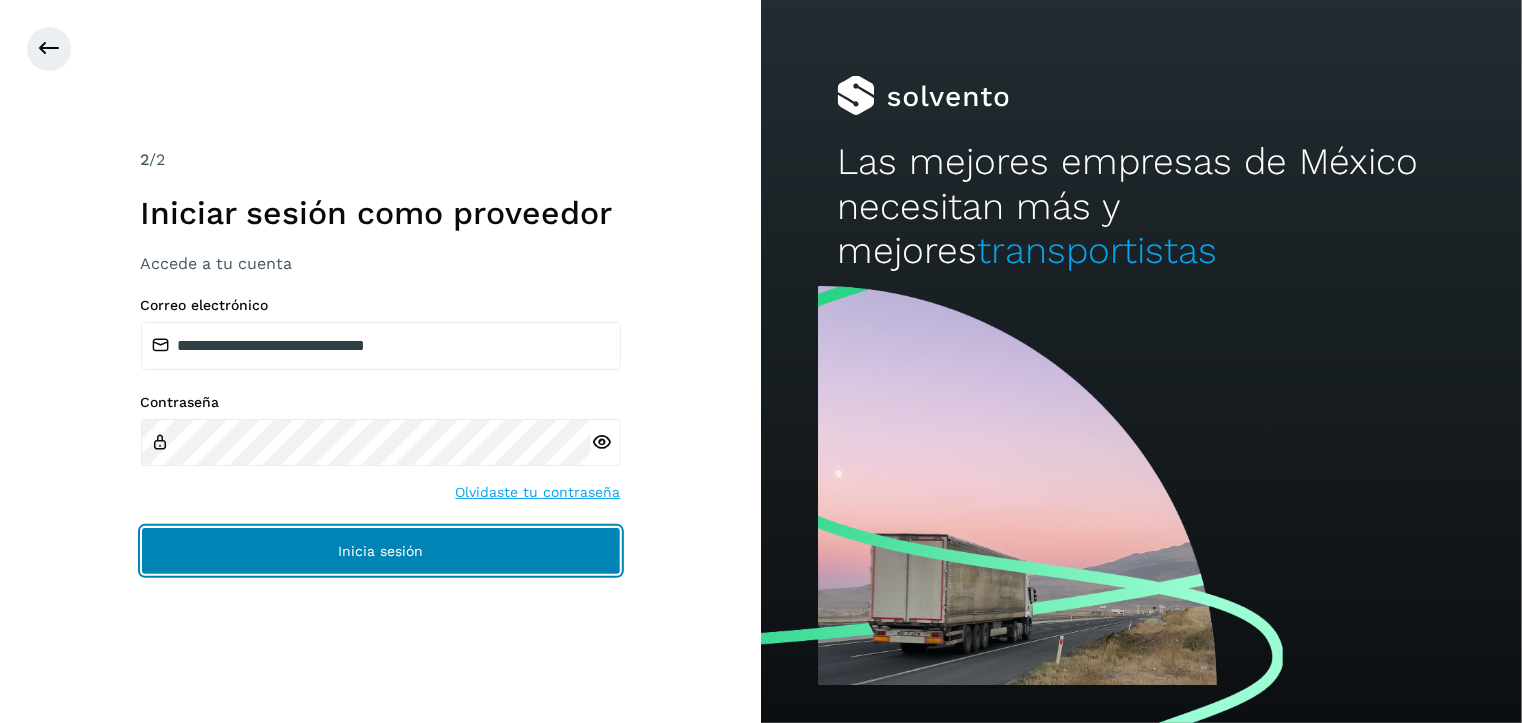 click on "Inicia sesión" at bounding box center [381, 551] 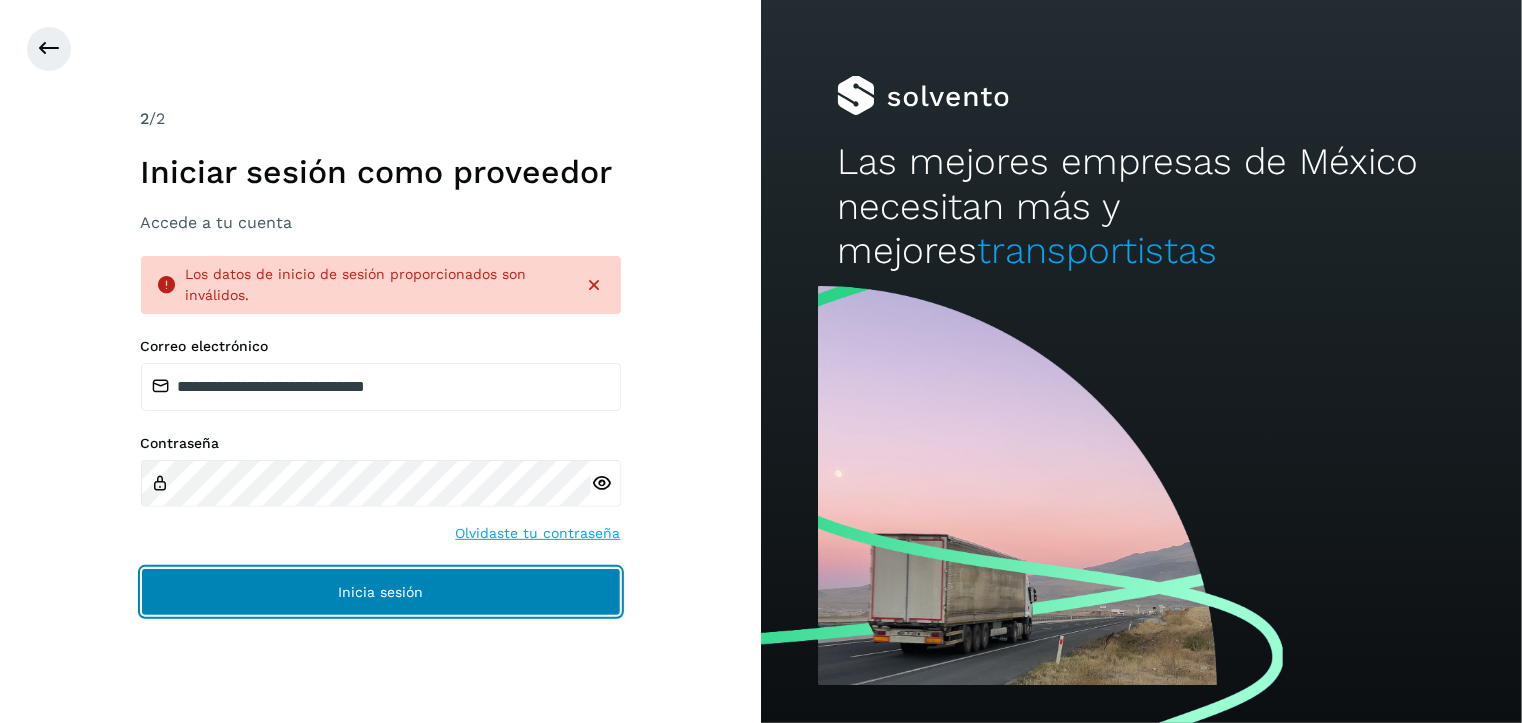 click on "Inicia sesión" at bounding box center (381, 592) 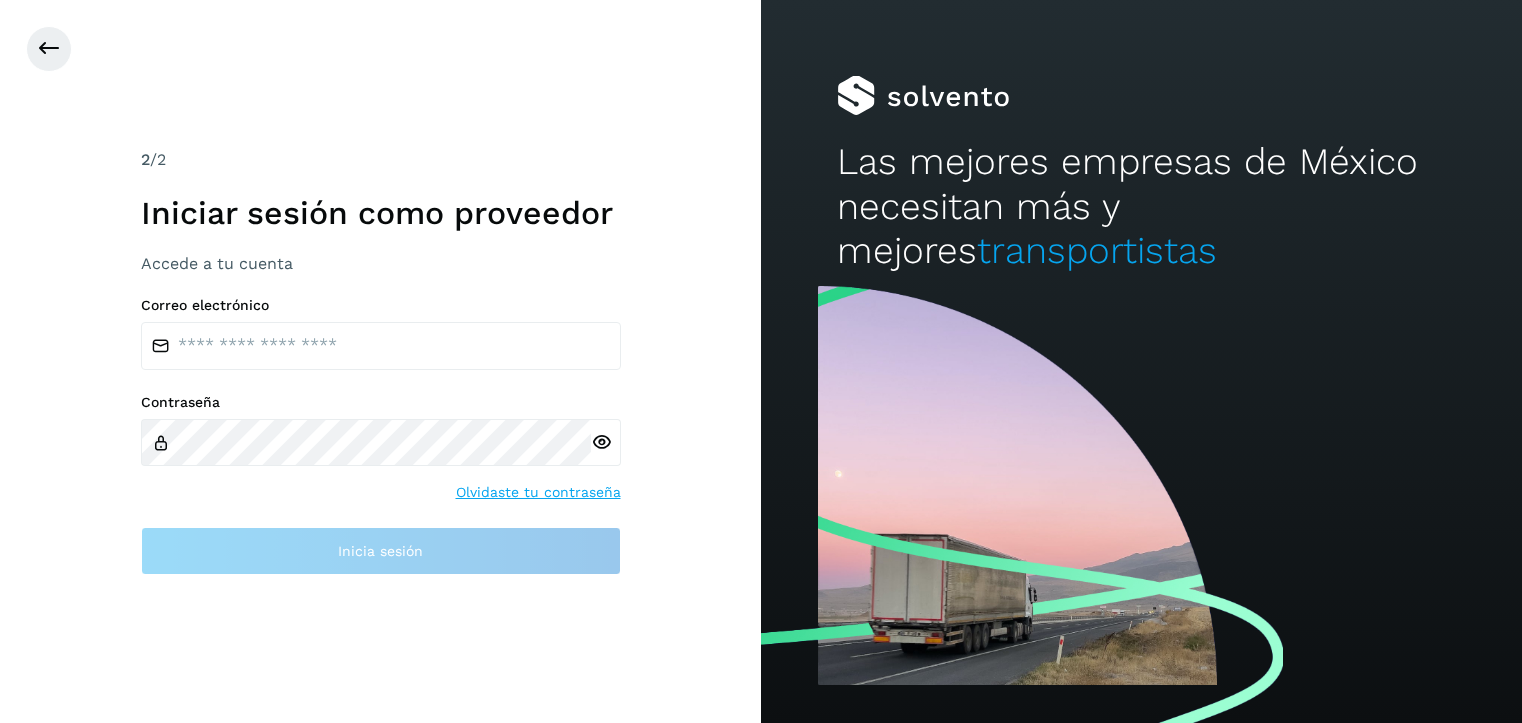 scroll, scrollTop: 0, scrollLeft: 0, axis: both 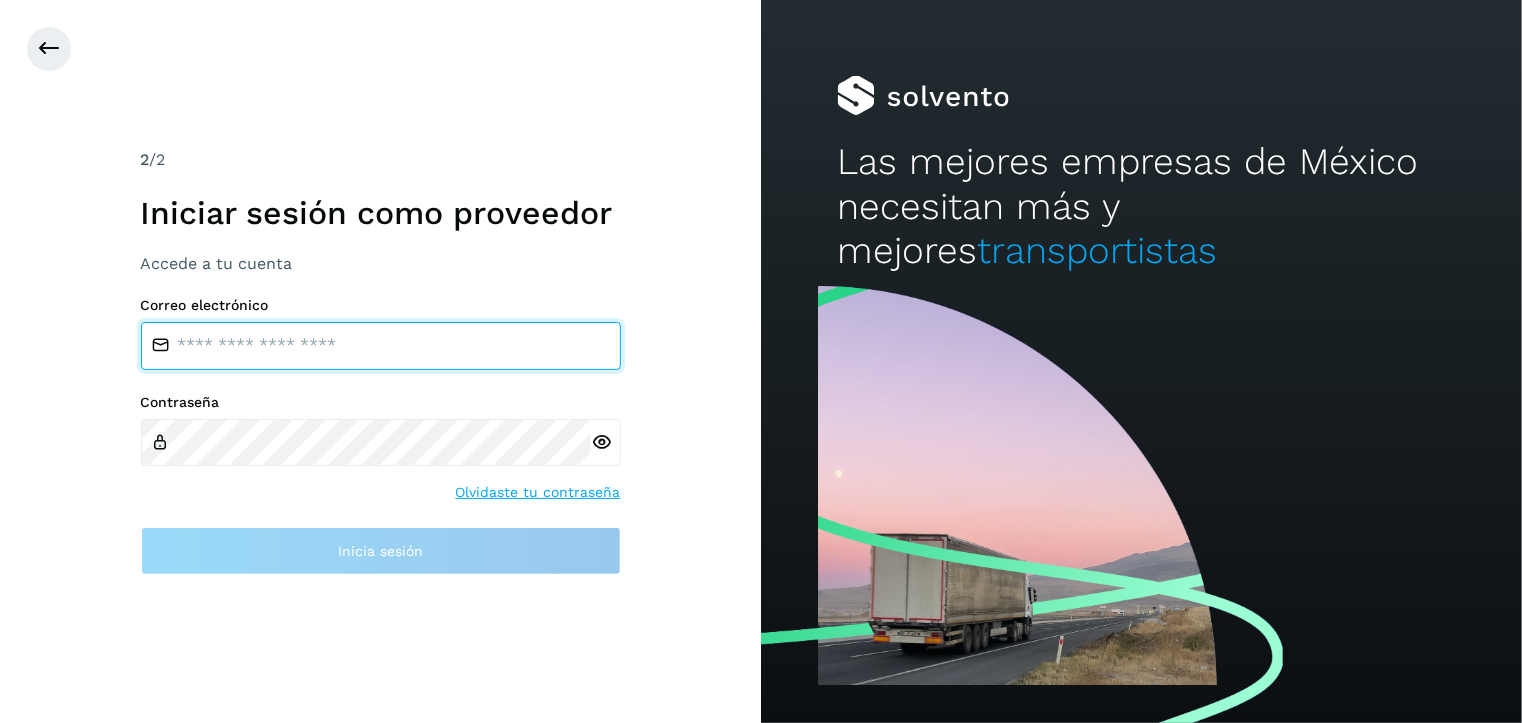 type on "**********" 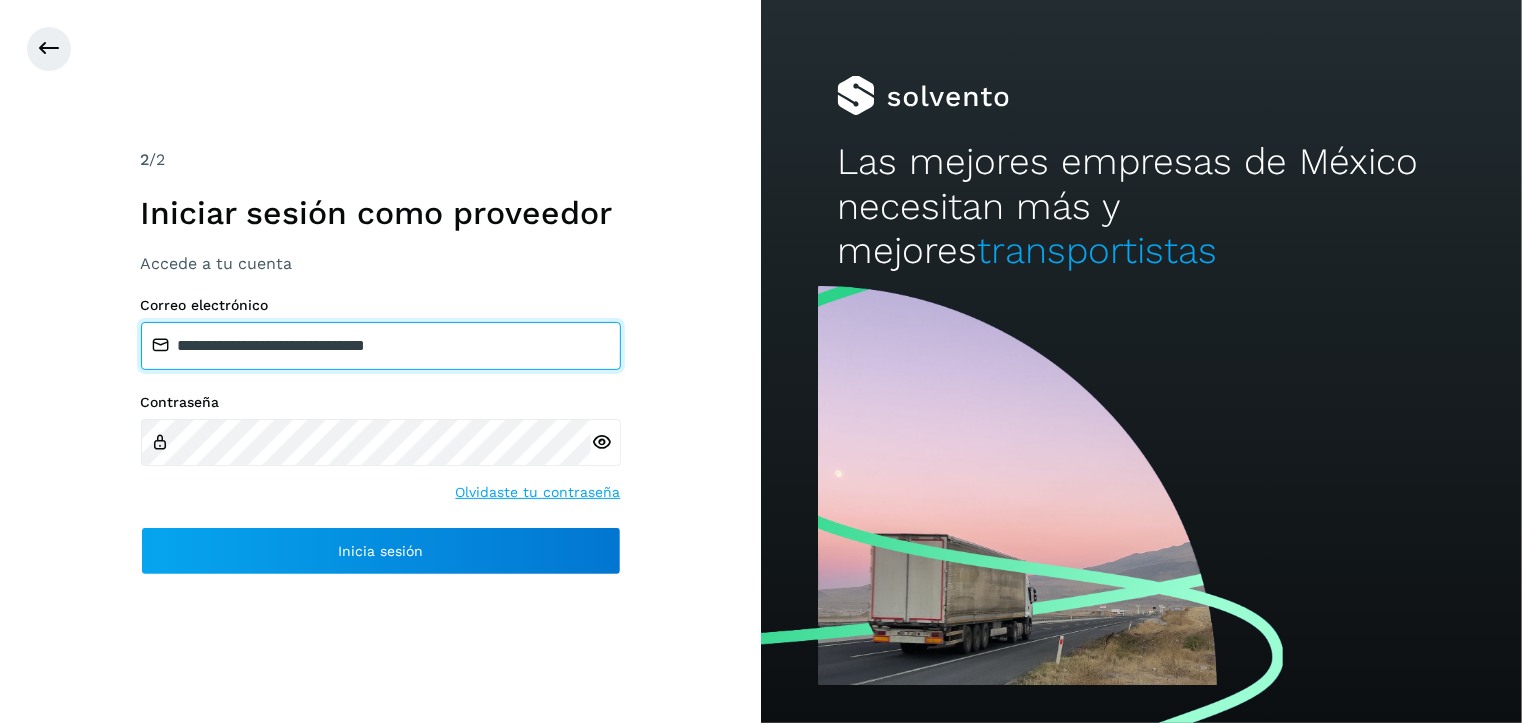 click on "**********" at bounding box center (381, 346) 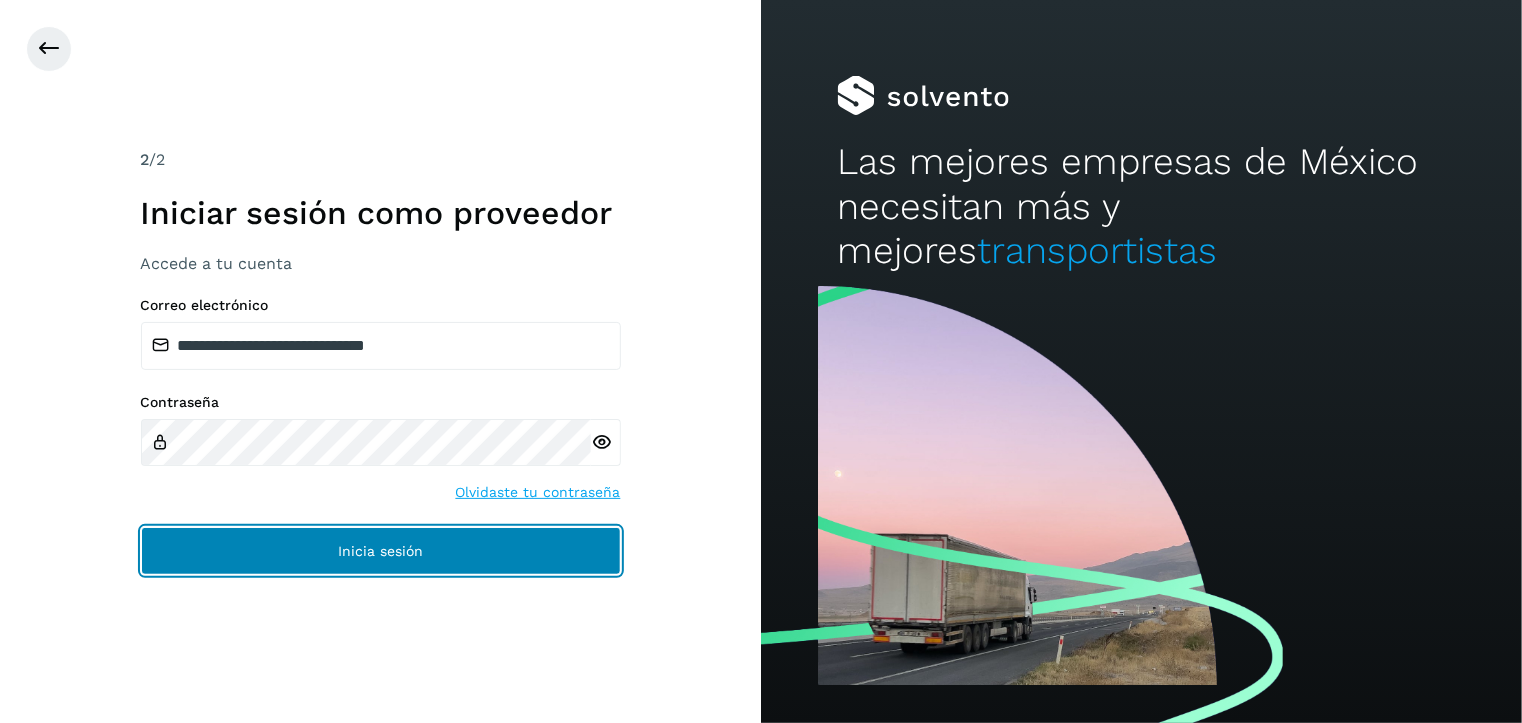 click on "Inicia sesión" at bounding box center [381, 551] 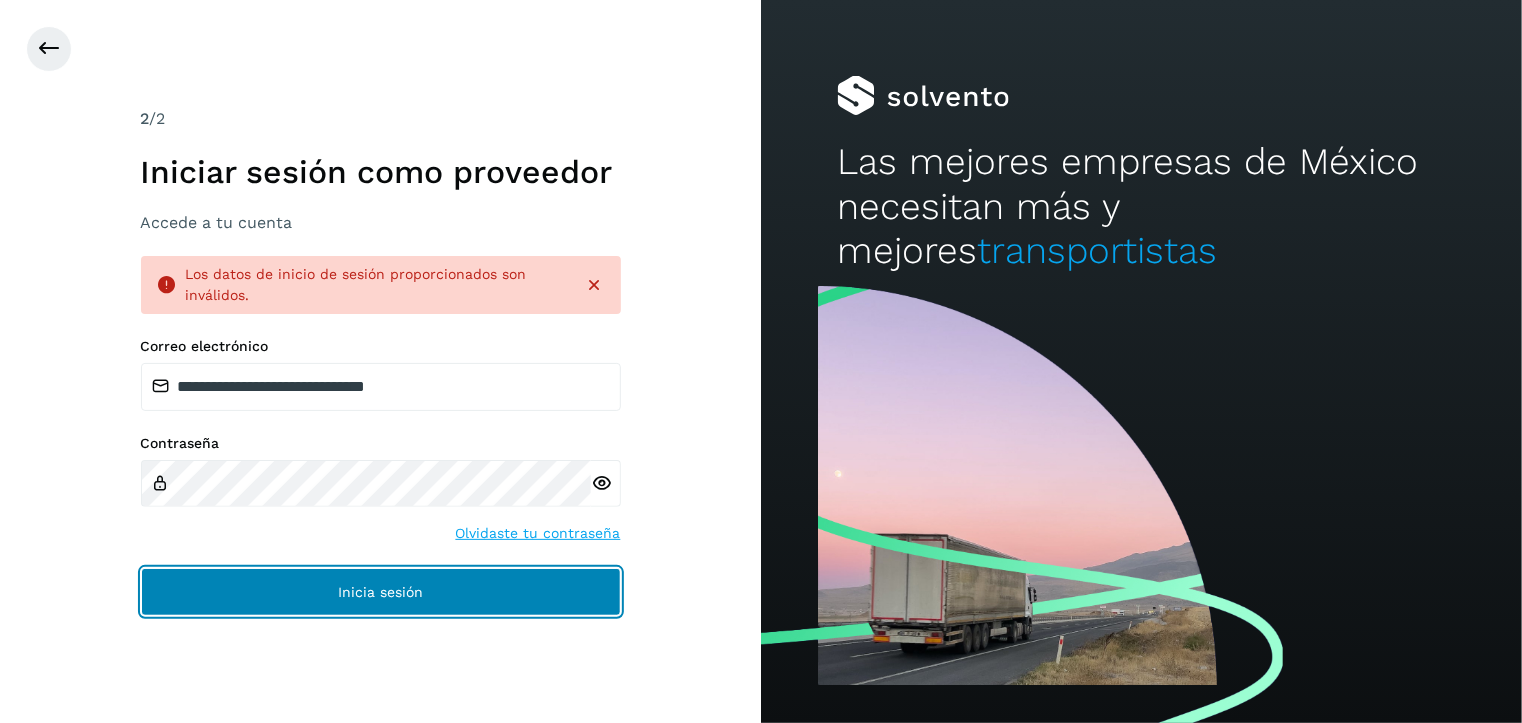click on "Inicia sesión" at bounding box center [381, 592] 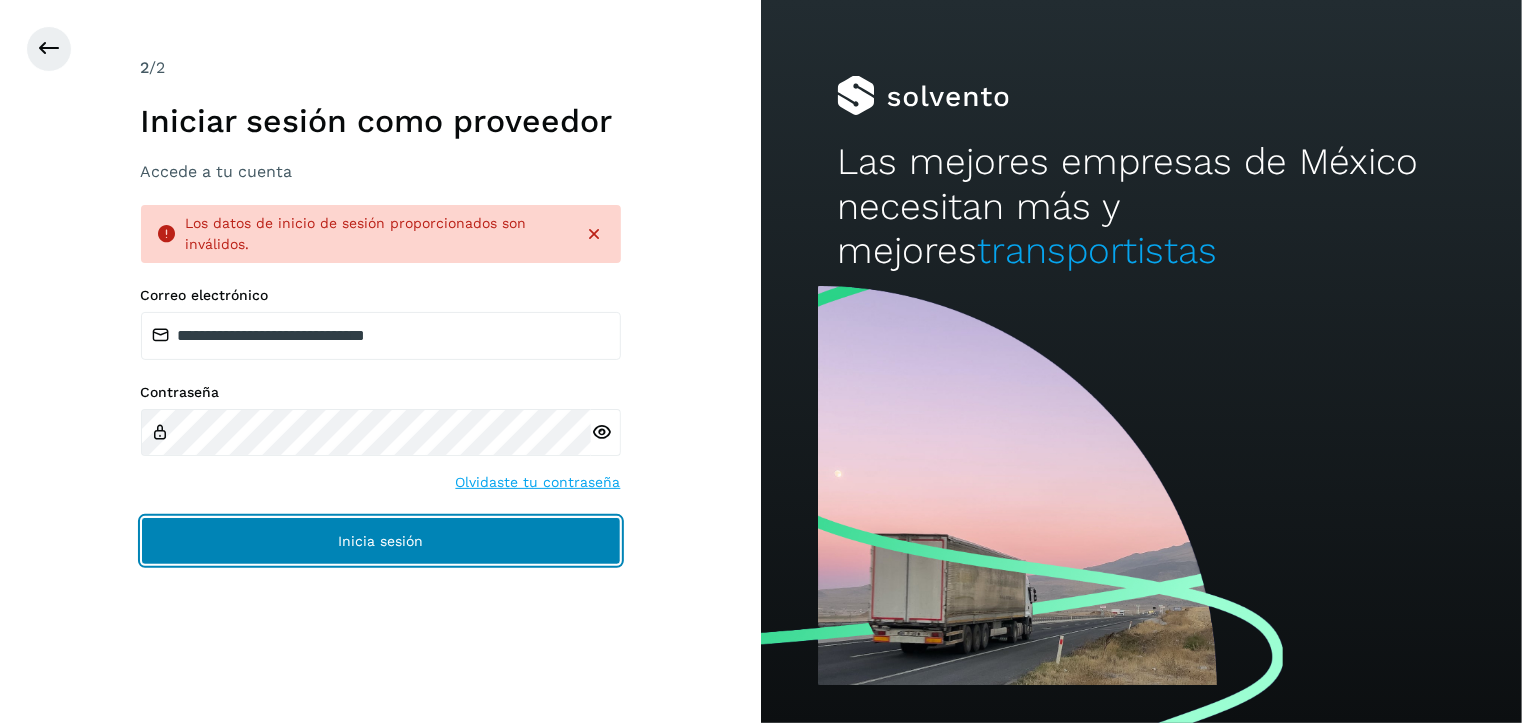click on "Inicia sesión" 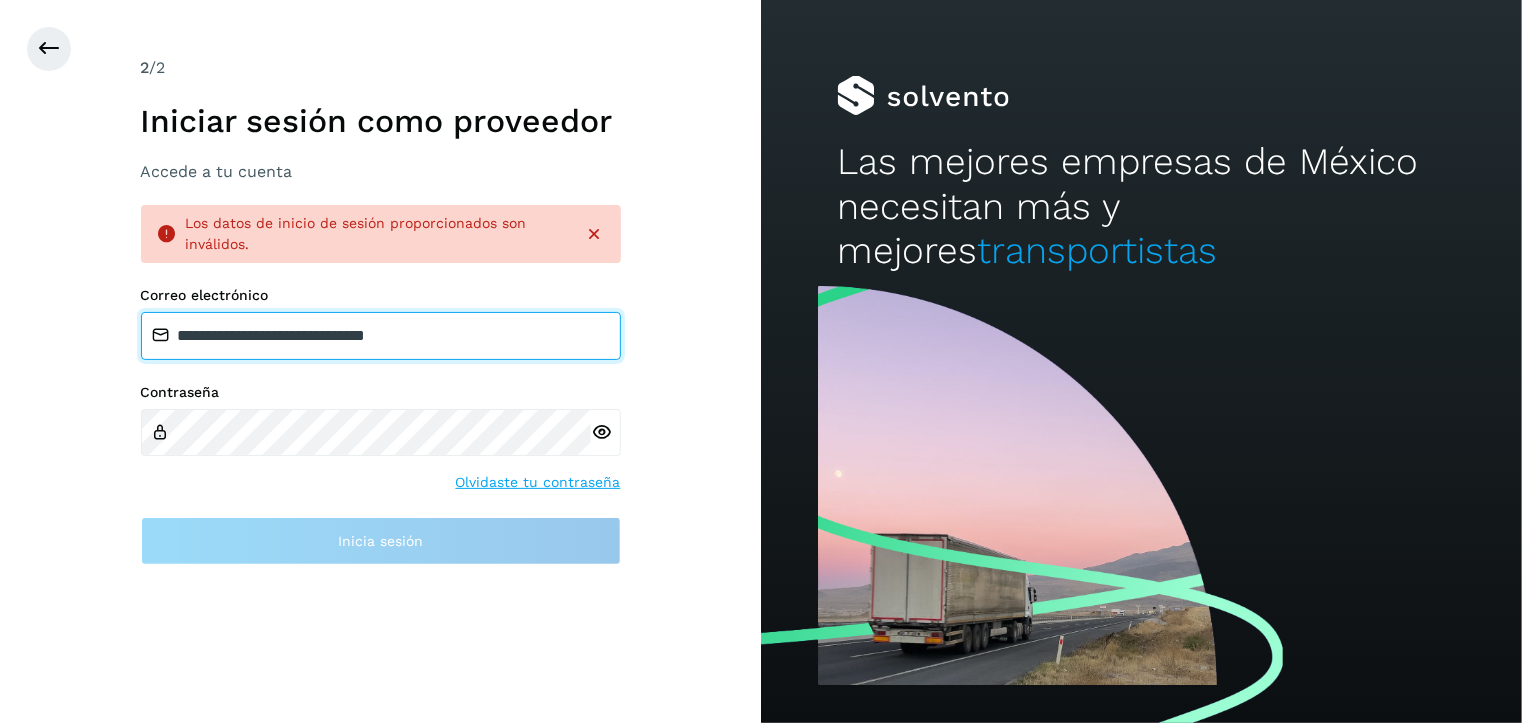 click on "**********" at bounding box center (381, 336) 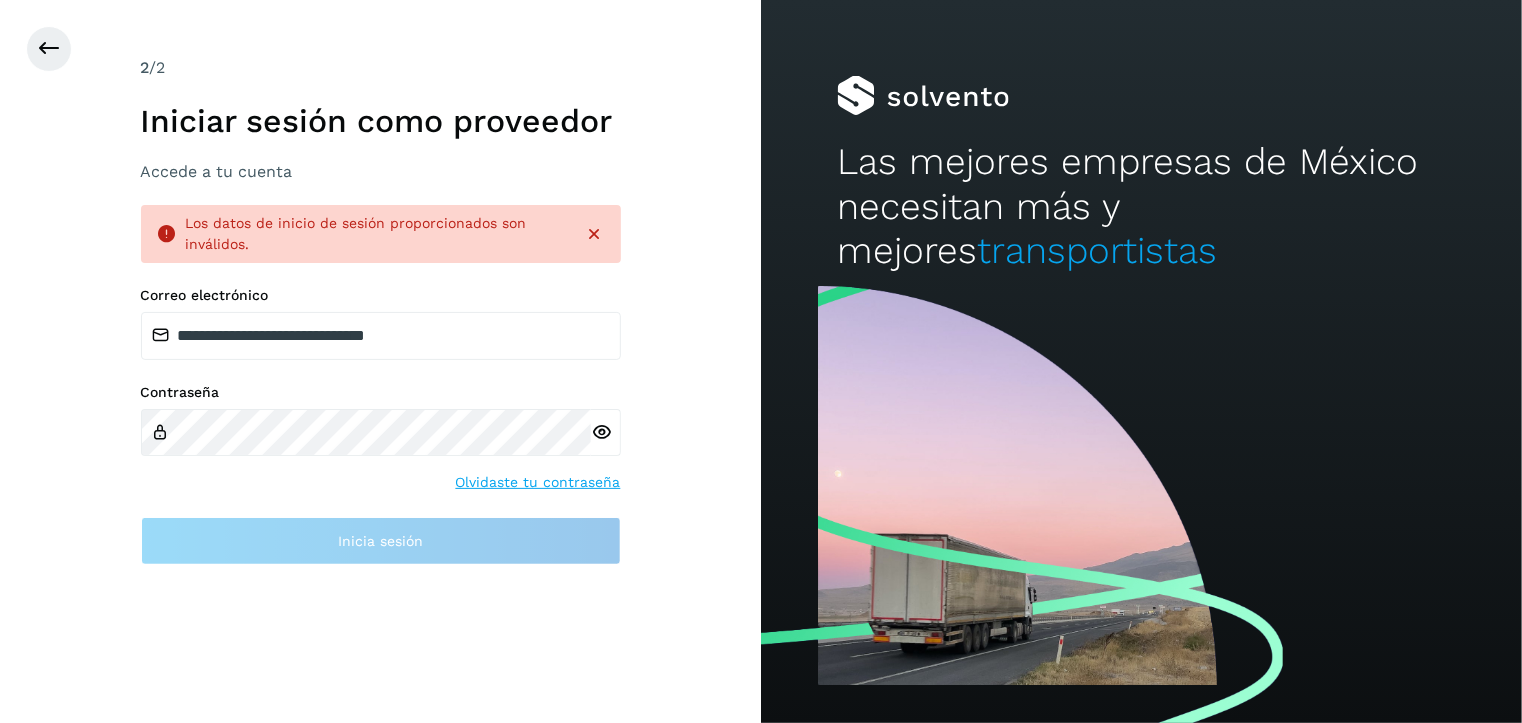 click on "**********" at bounding box center (380, 361) 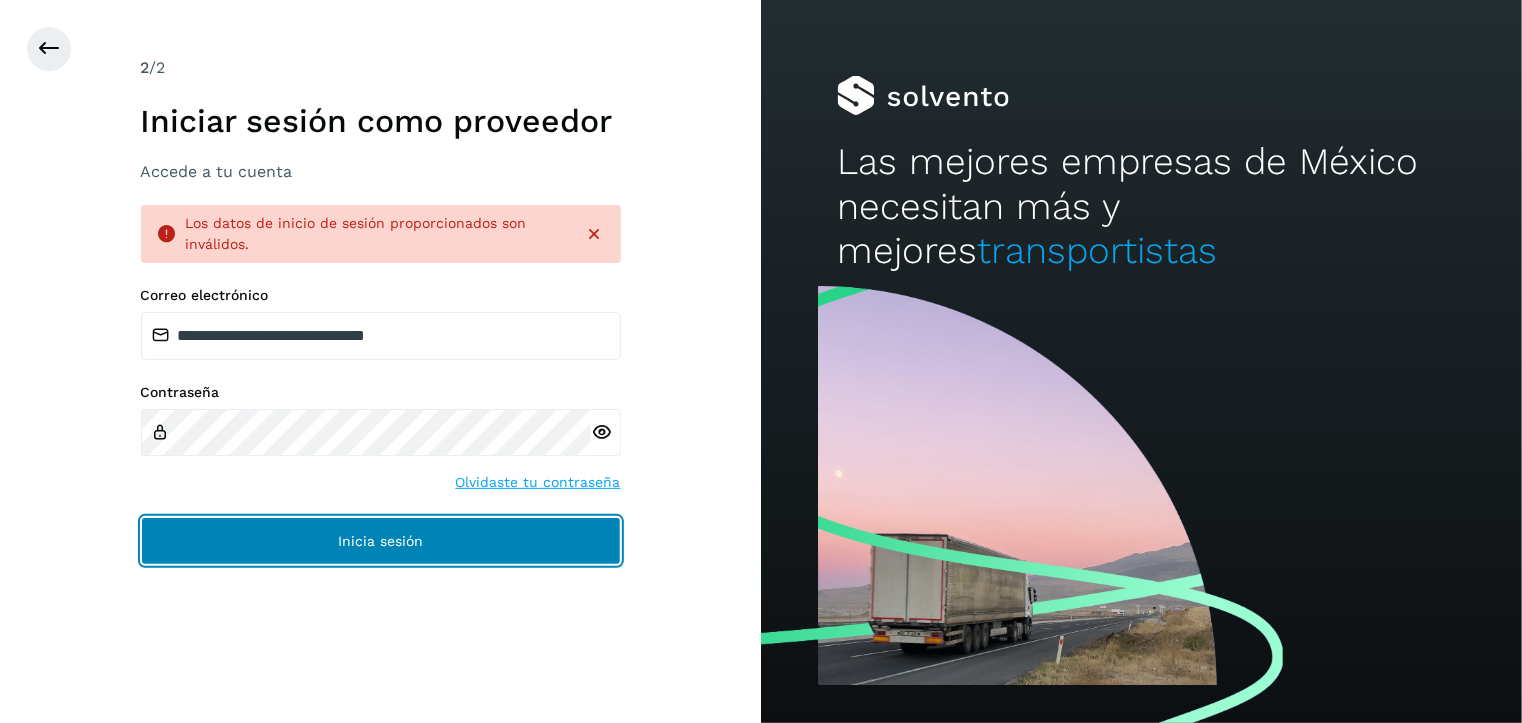 click on "Inicia sesión" at bounding box center [381, 541] 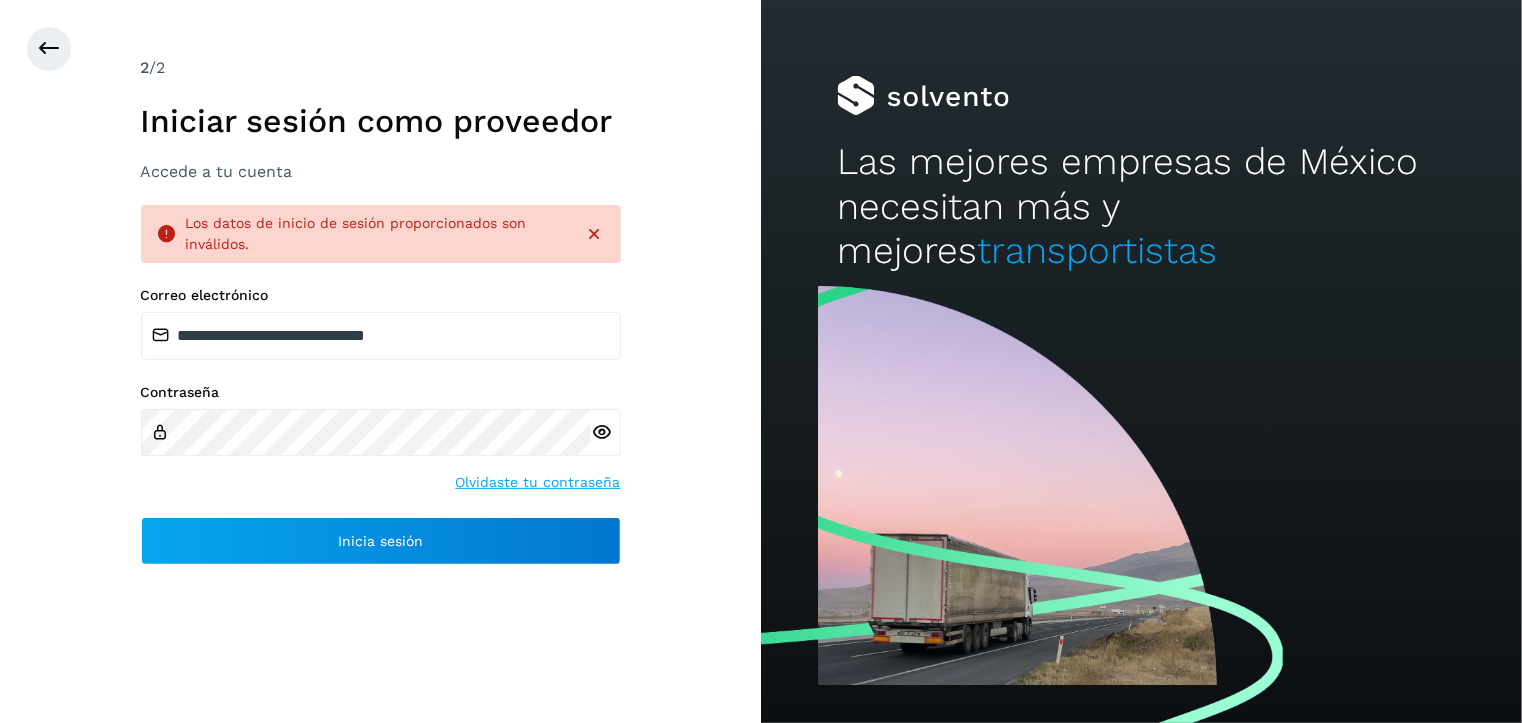 click at bounding box center (601, 432) 